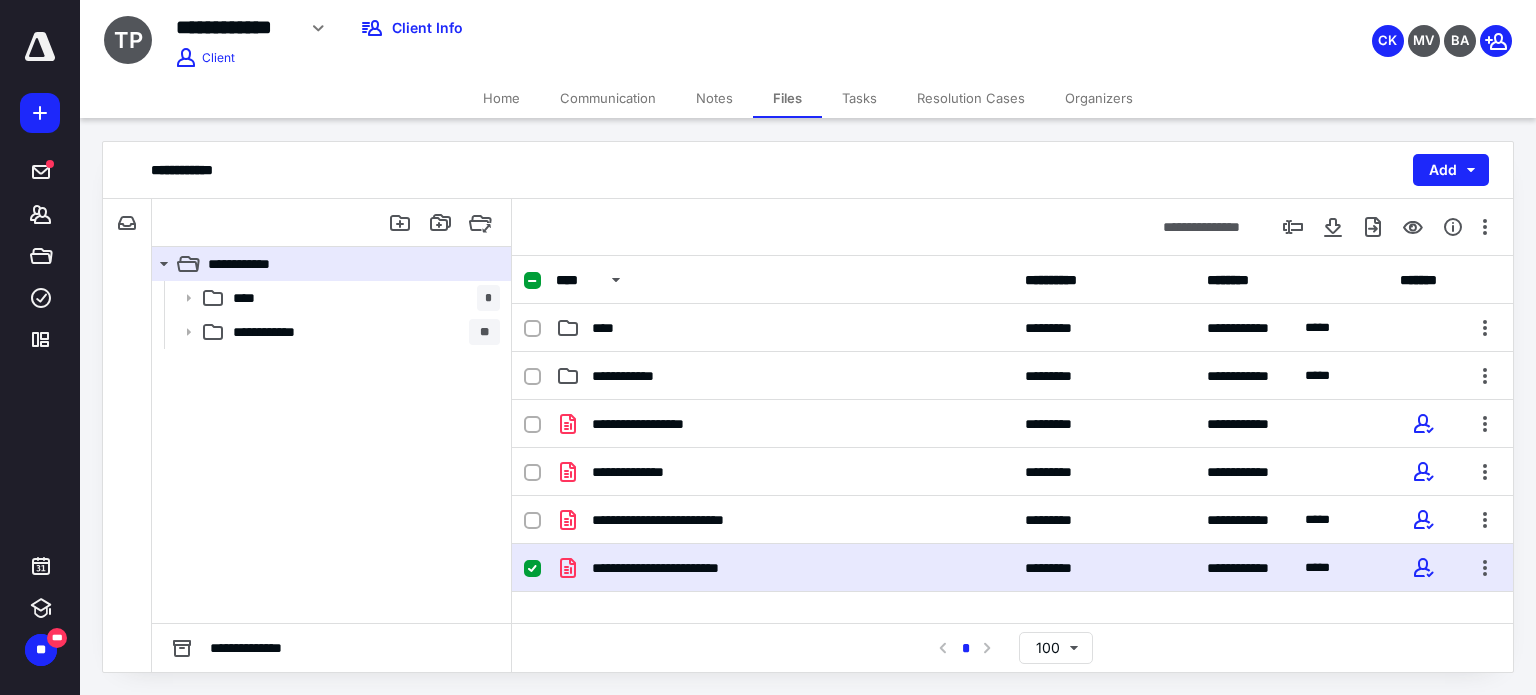 scroll, scrollTop: 0, scrollLeft: 0, axis: both 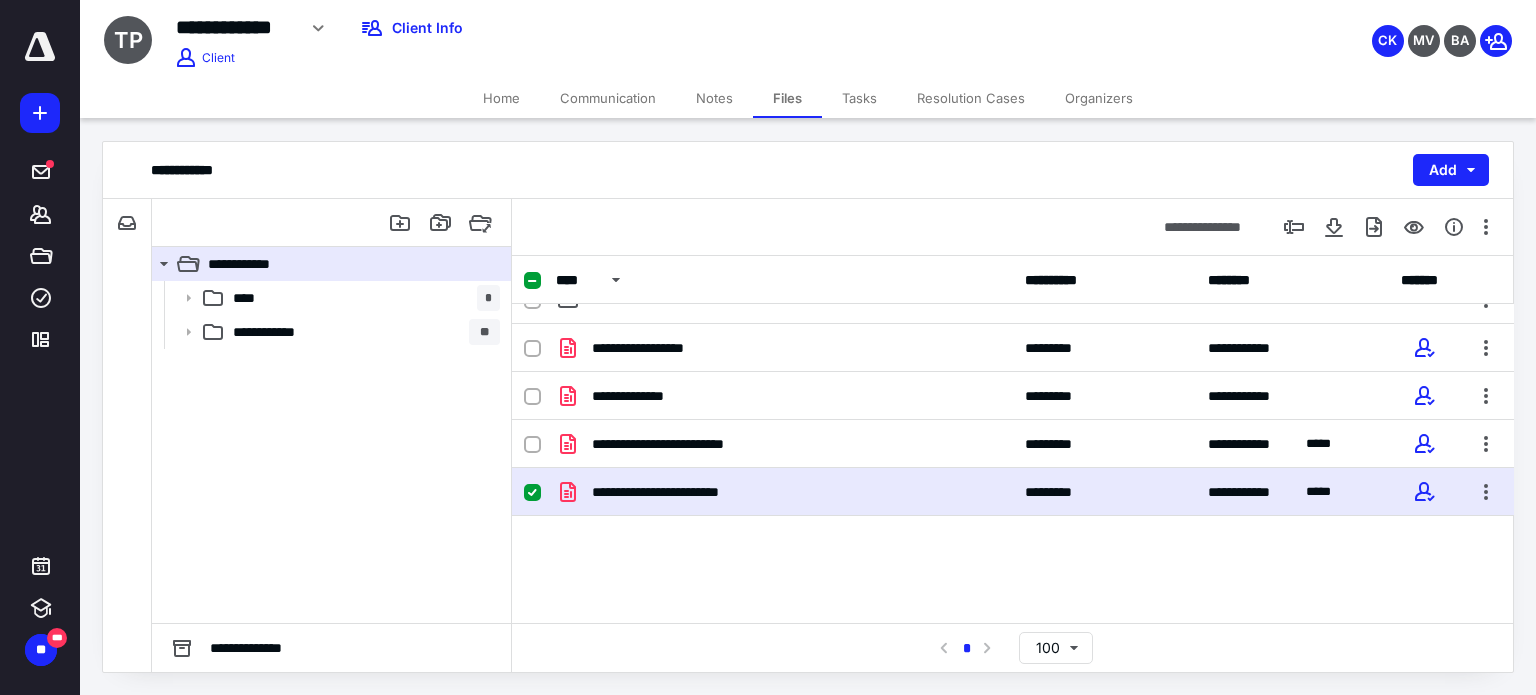 click on "Organizers" at bounding box center [1099, 98] 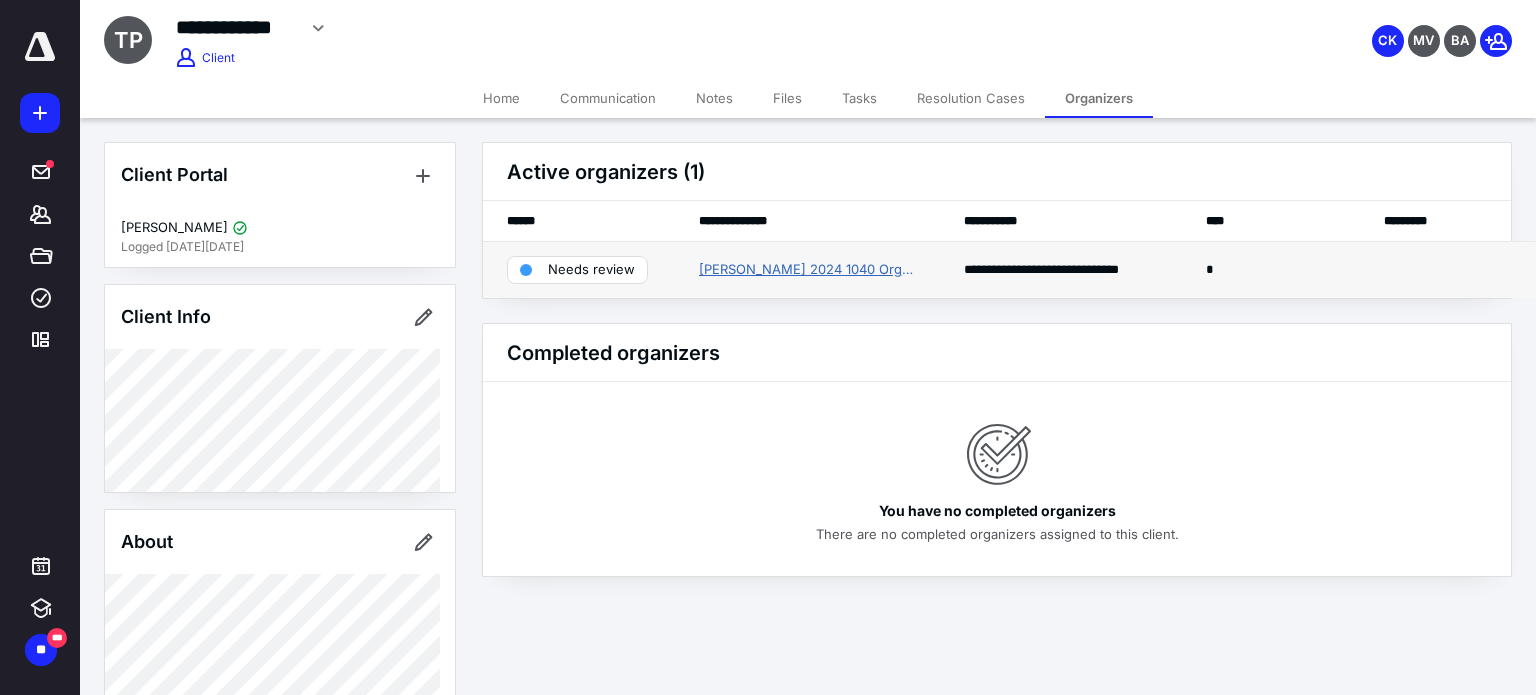 click on "[PERSON_NAME] 2024 1040 Organizer" at bounding box center [807, 270] 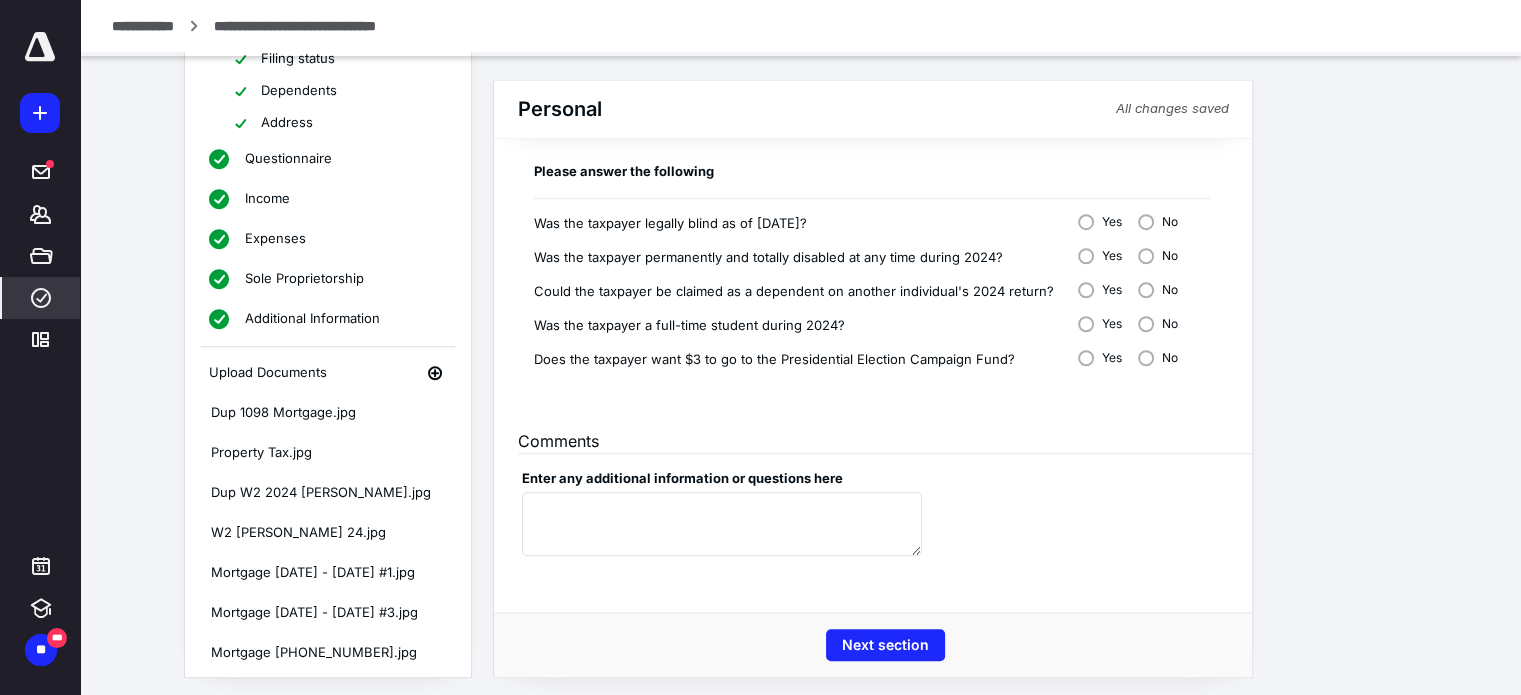 scroll, scrollTop: 1425, scrollLeft: 0, axis: vertical 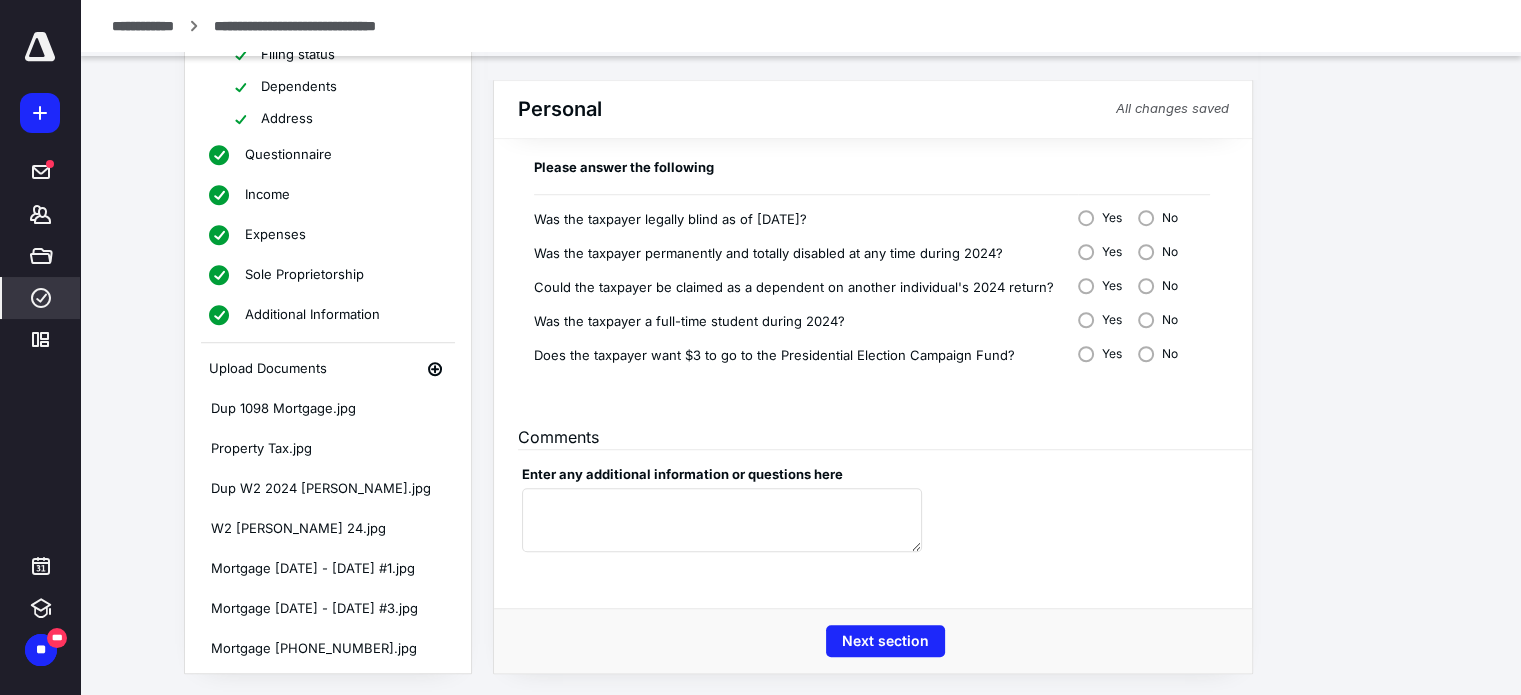 click on "Questionnaire" at bounding box center [288, 155] 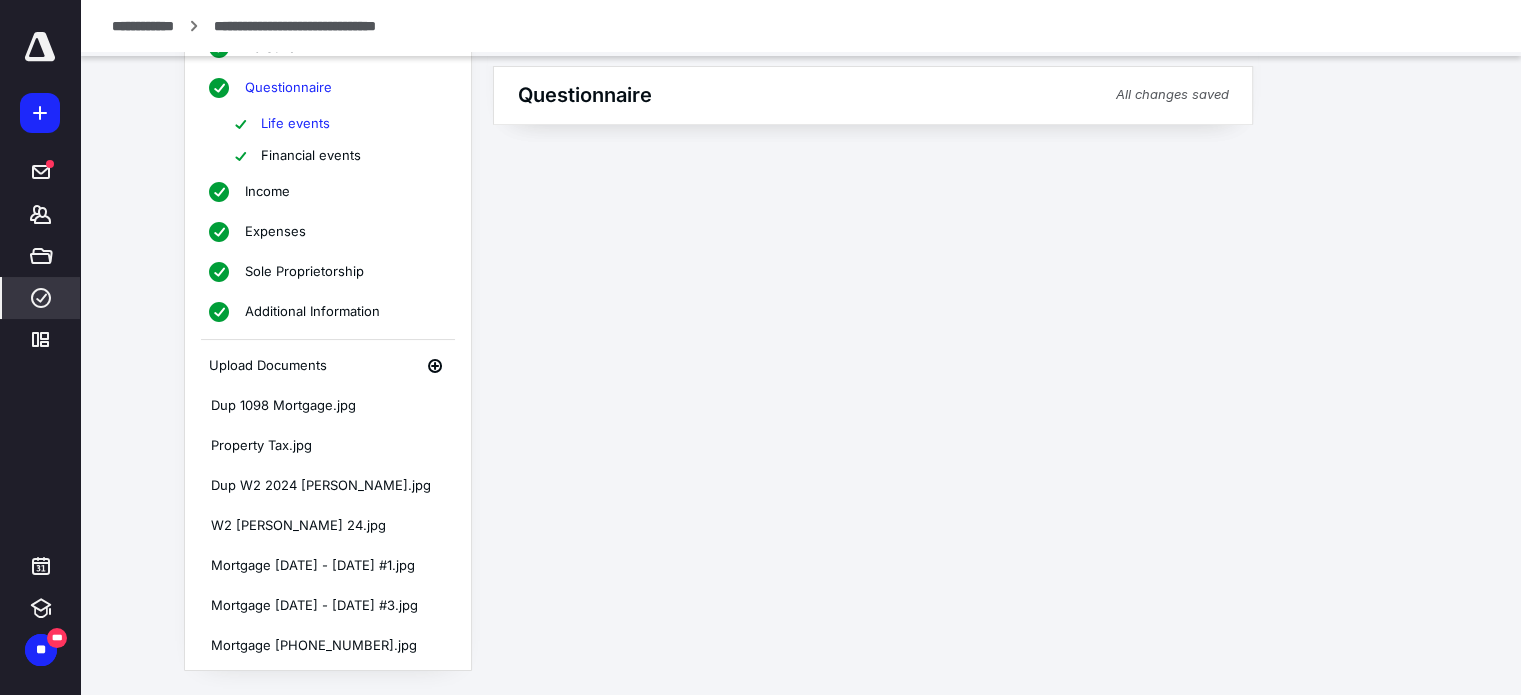 scroll, scrollTop: 121, scrollLeft: 0, axis: vertical 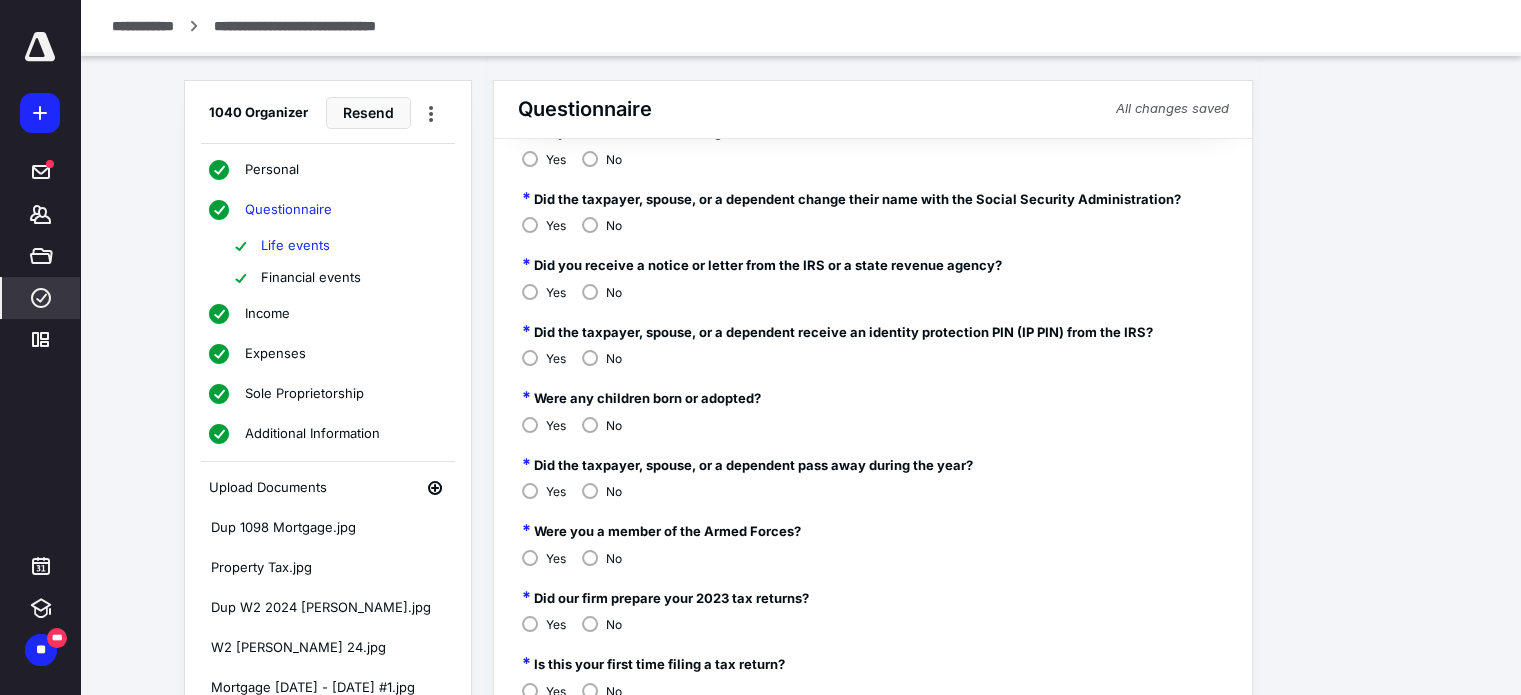 click on "Expenses" at bounding box center [275, 354] 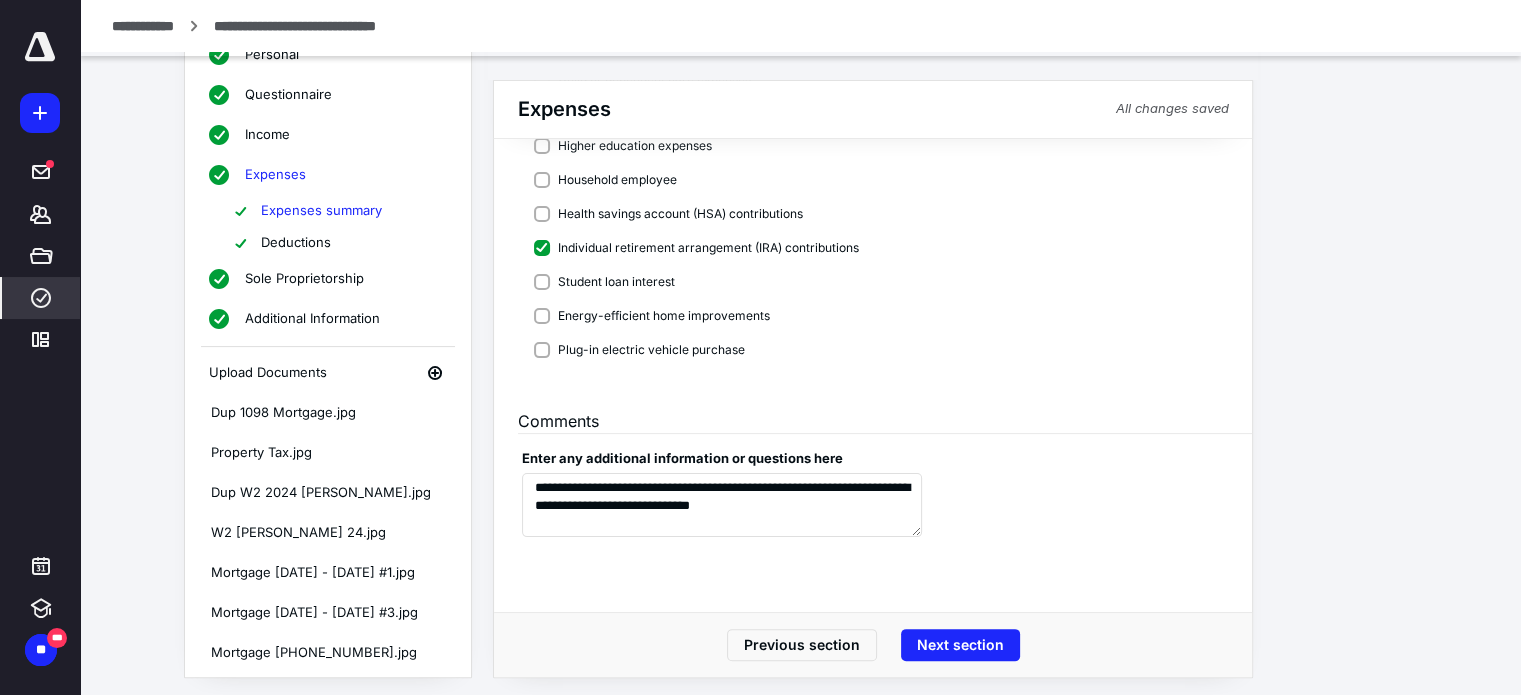 scroll, scrollTop: 357, scrollLeft: 0, axis: vertical 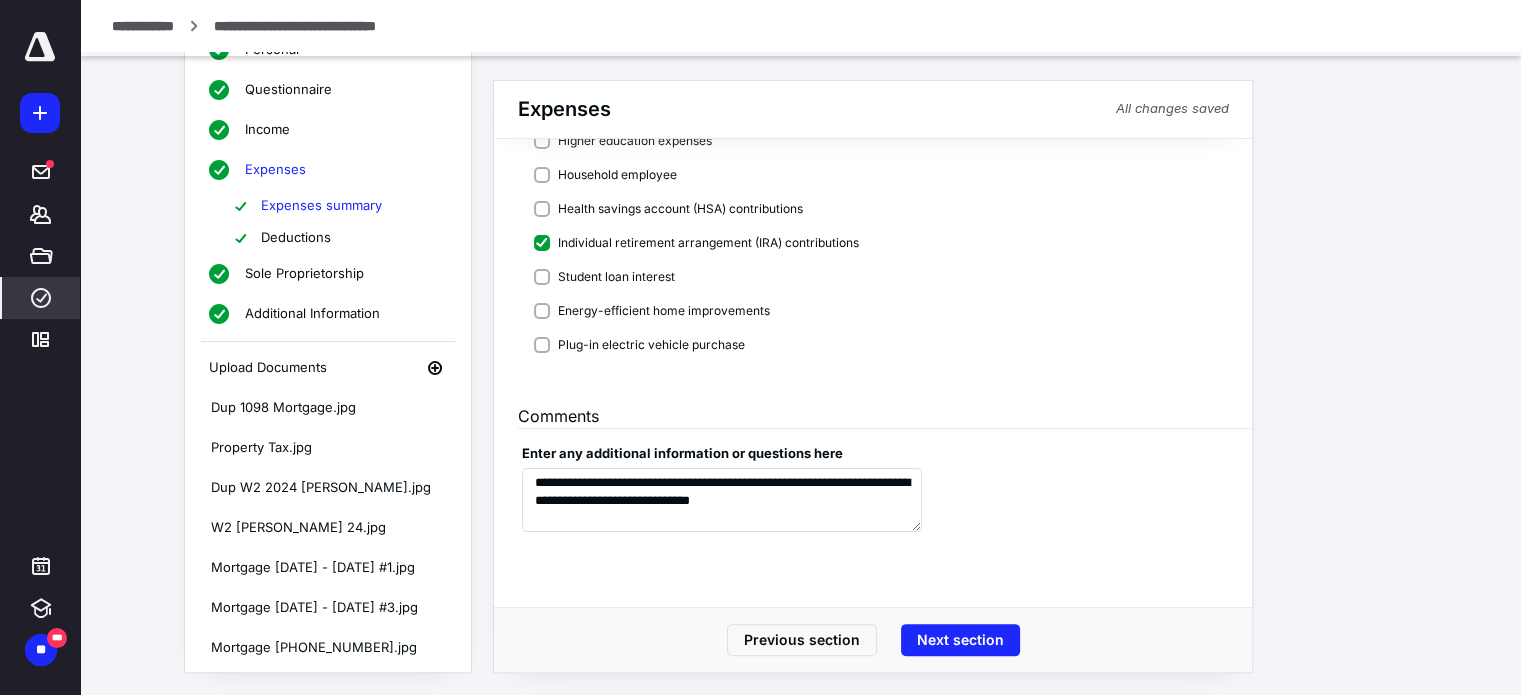 click on "Deductions" at bounding box center (296, 238) 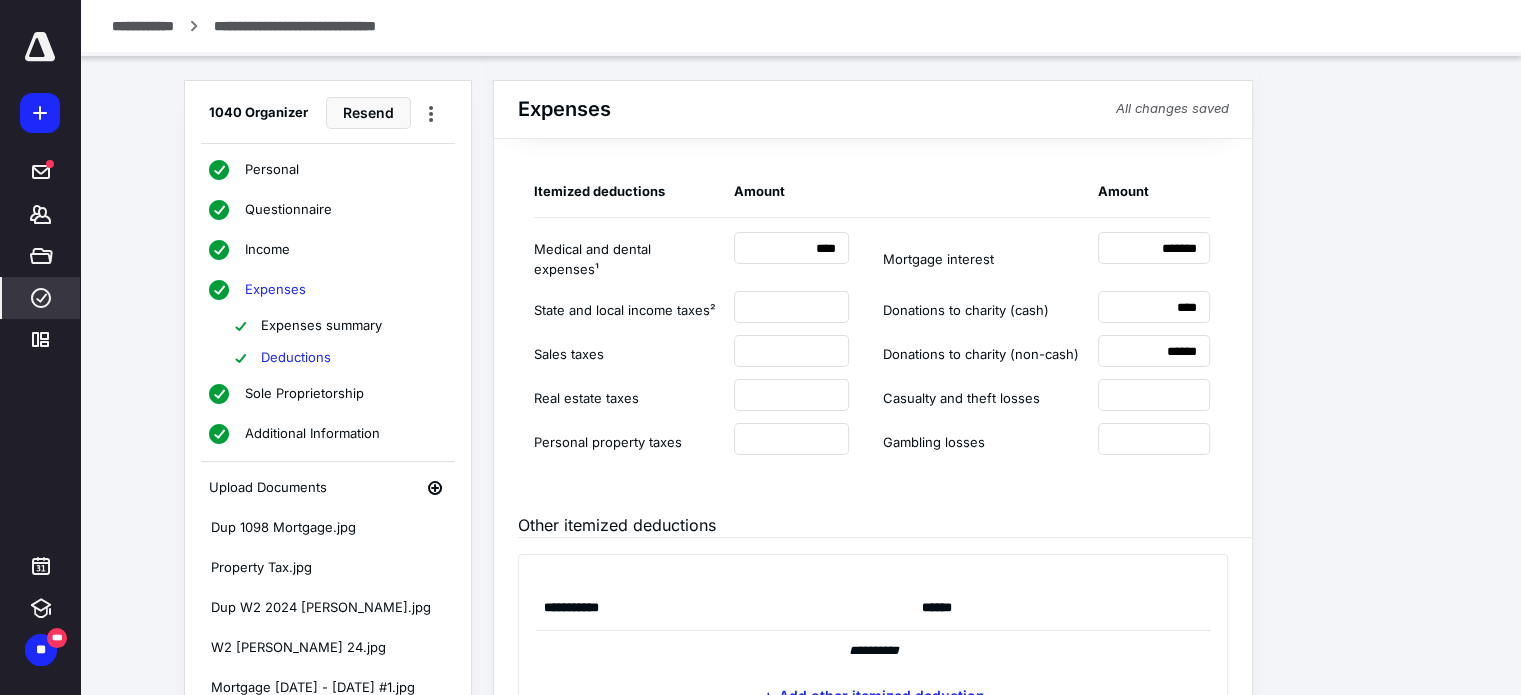 scroll, scrollTop: 517, scrollLeft: 0, axis: vertical 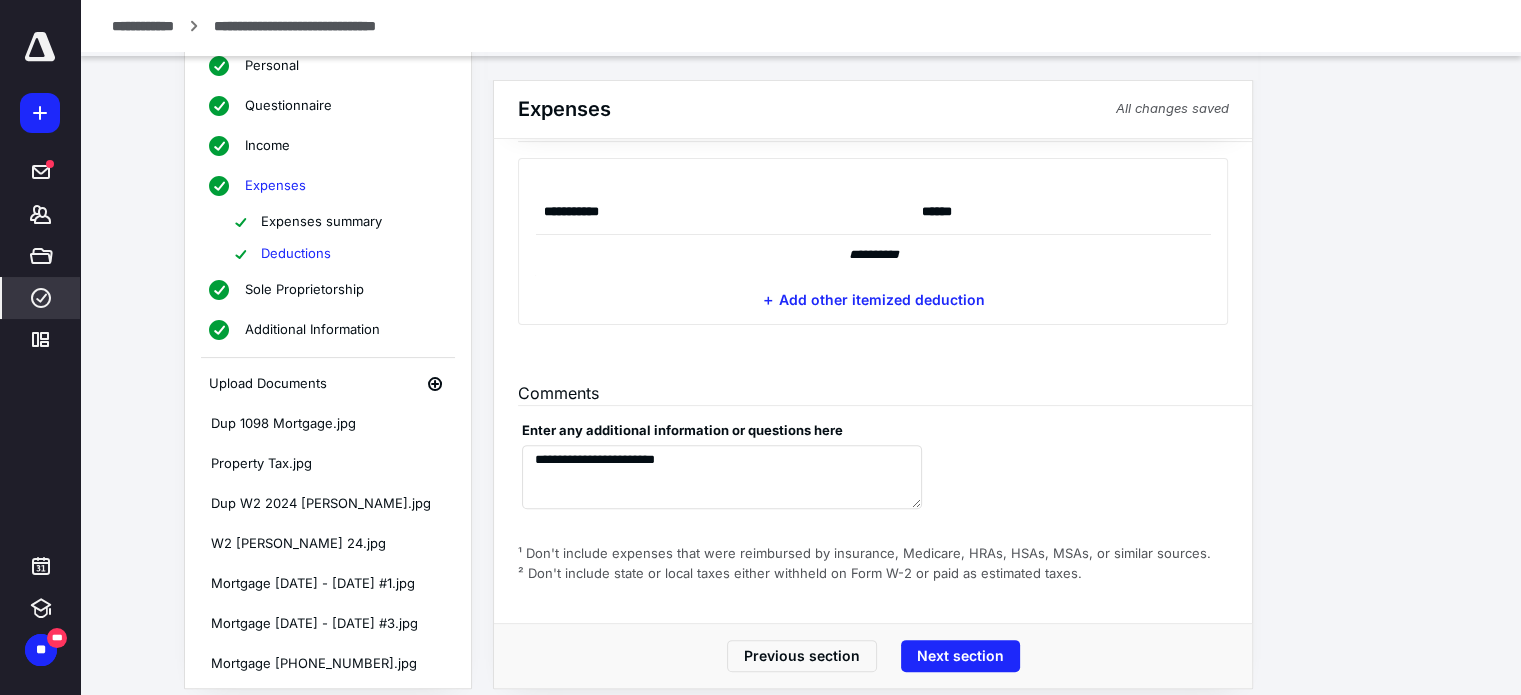click on "Additional Information" at bounding box center (312, 330) 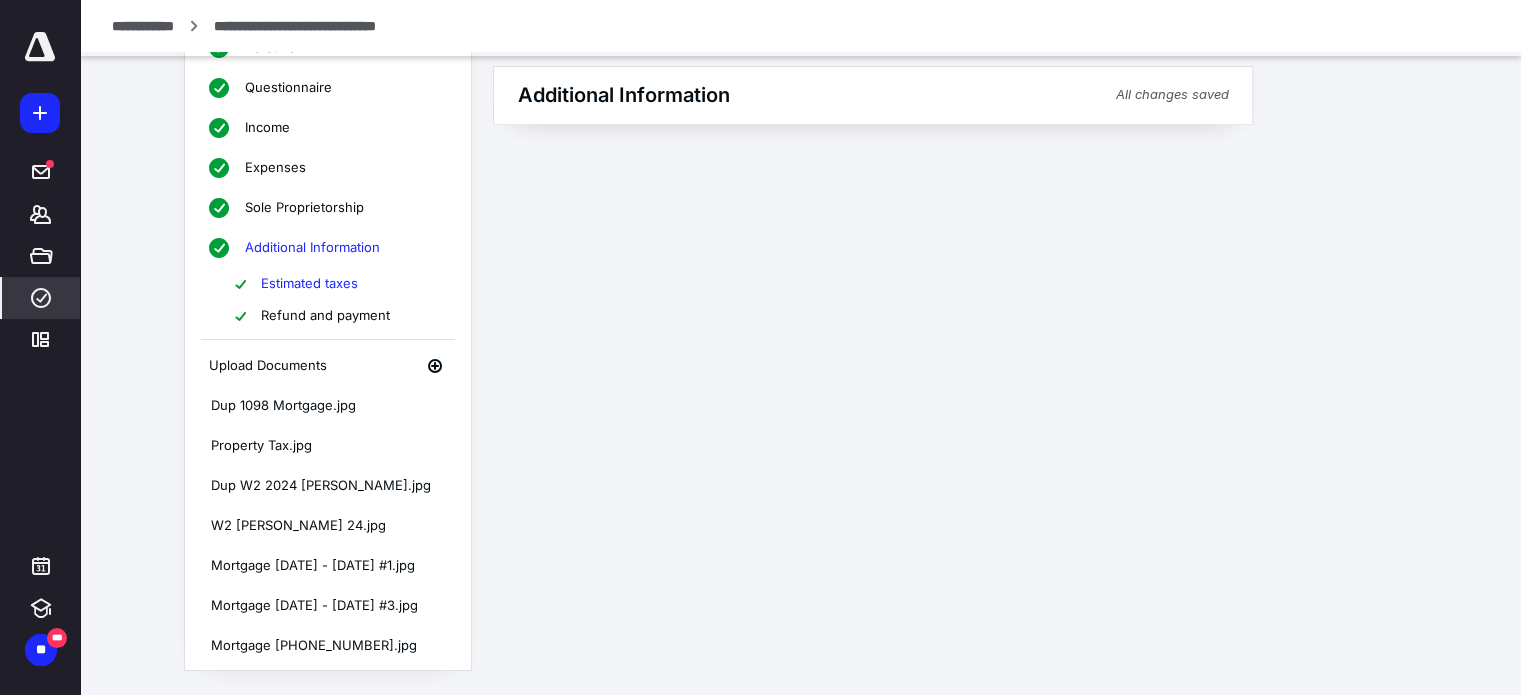 scroll, scrollTop: 121, scrollLeft: 0, axis: vertical 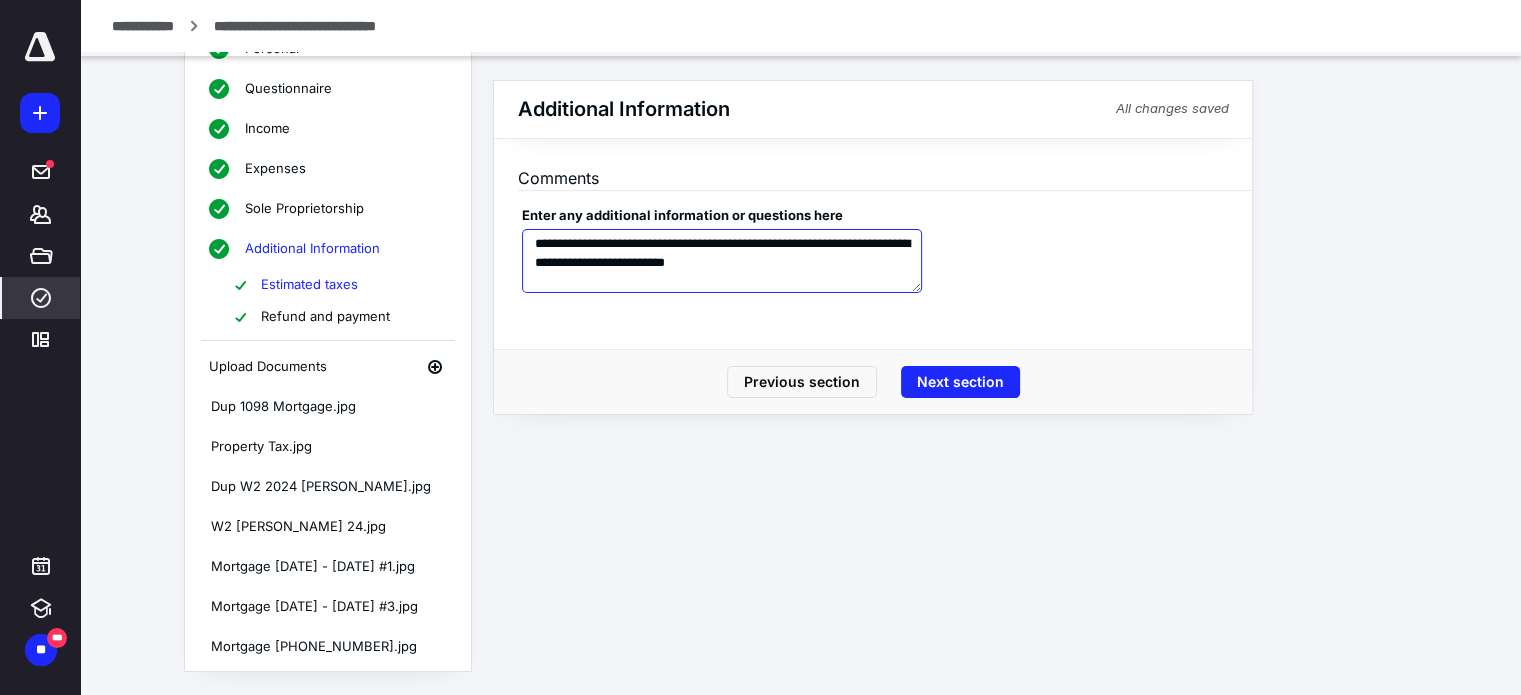click on "**********" at bounding box center [722, 261] 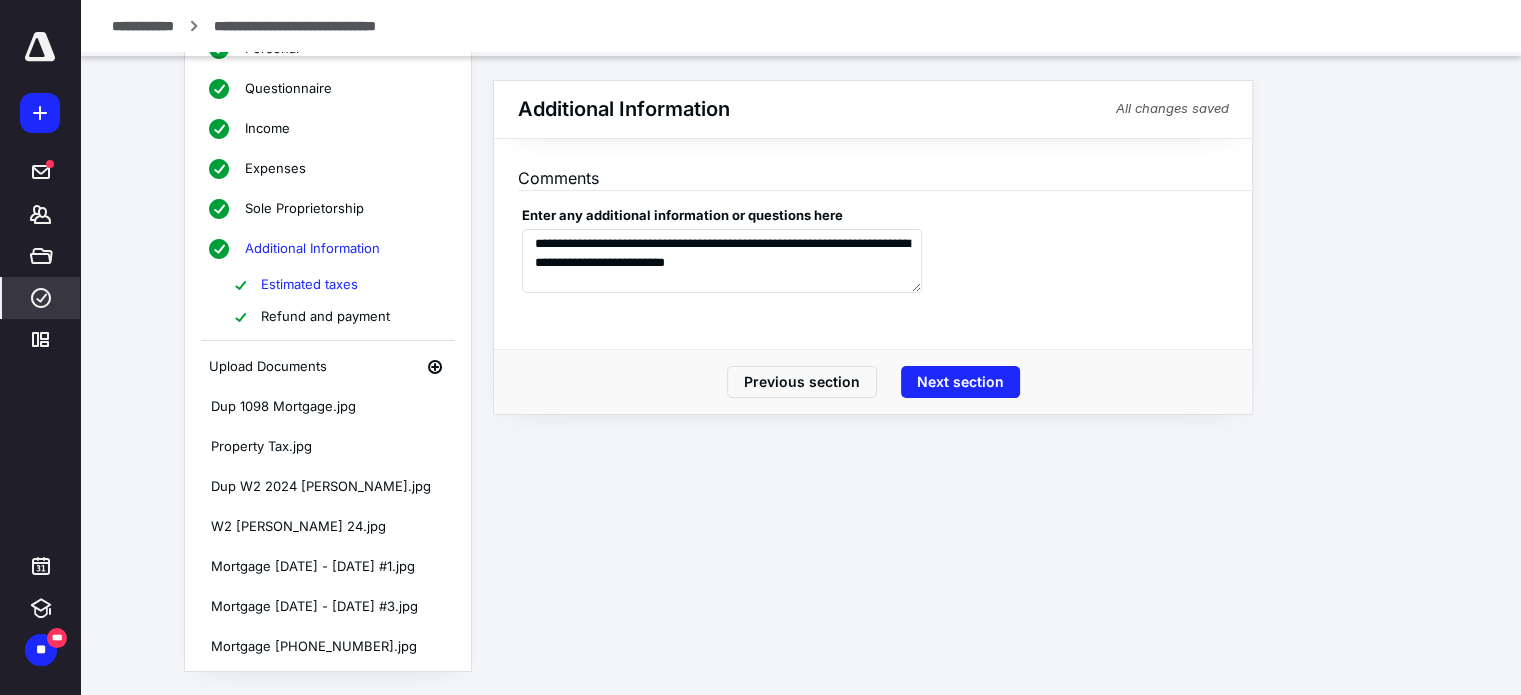 click on "Refund and payment" at bounding box center [338, 317] 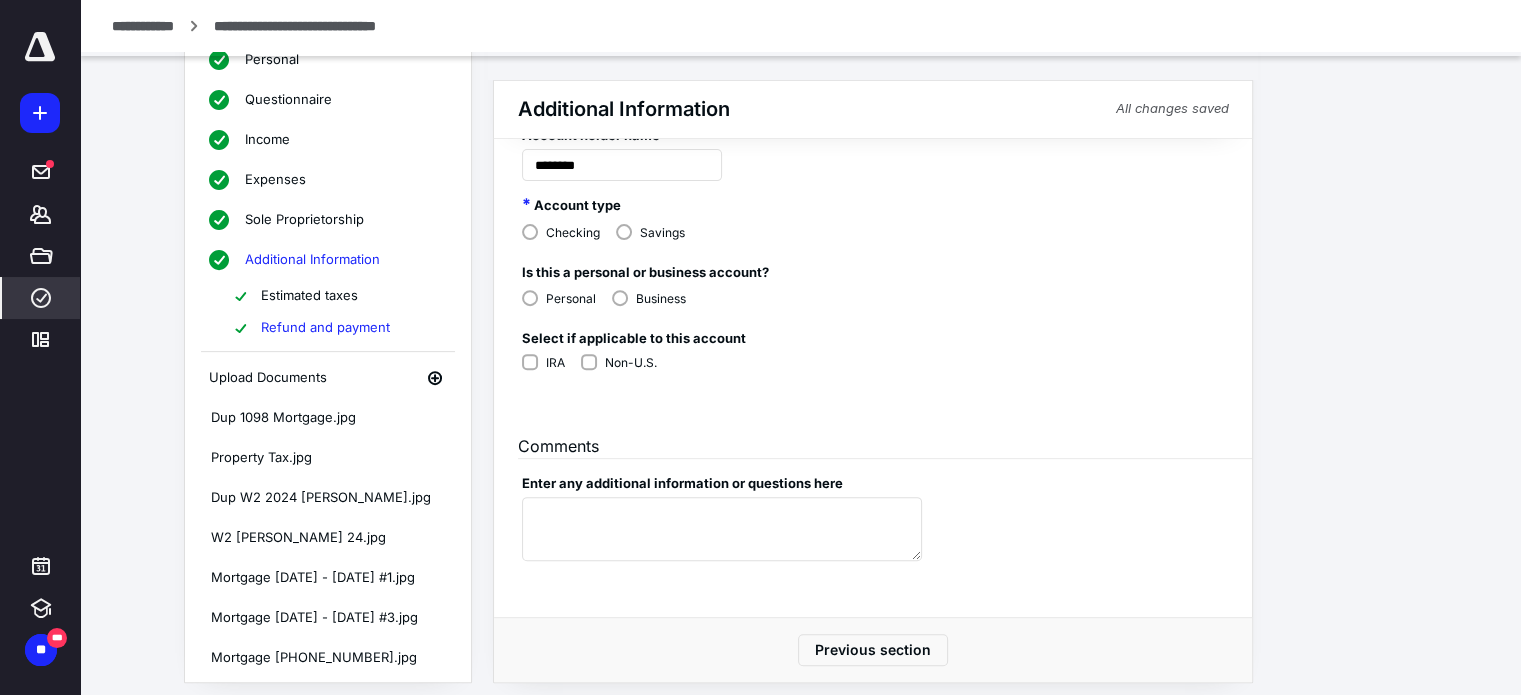 scroll, scrollTop: 693, scrollLeft: 0, axis: vertical 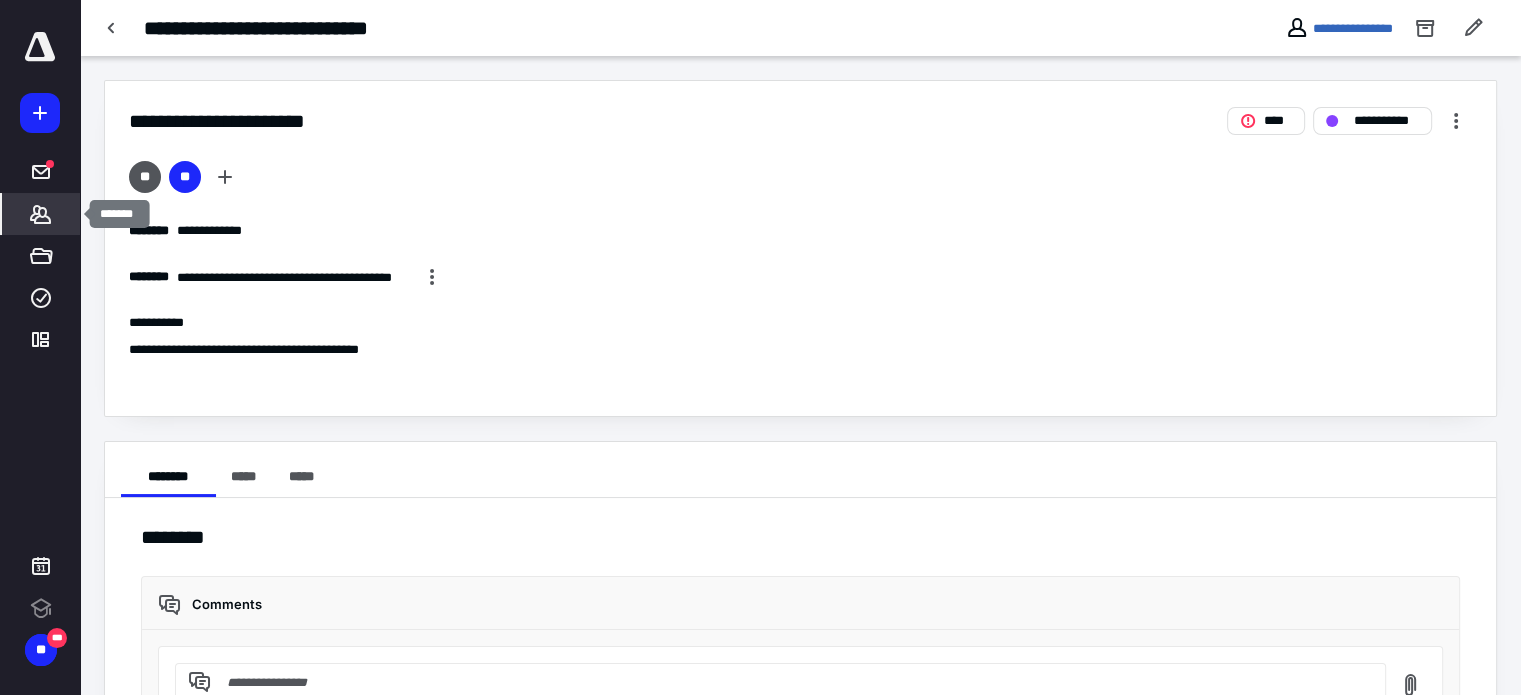 click 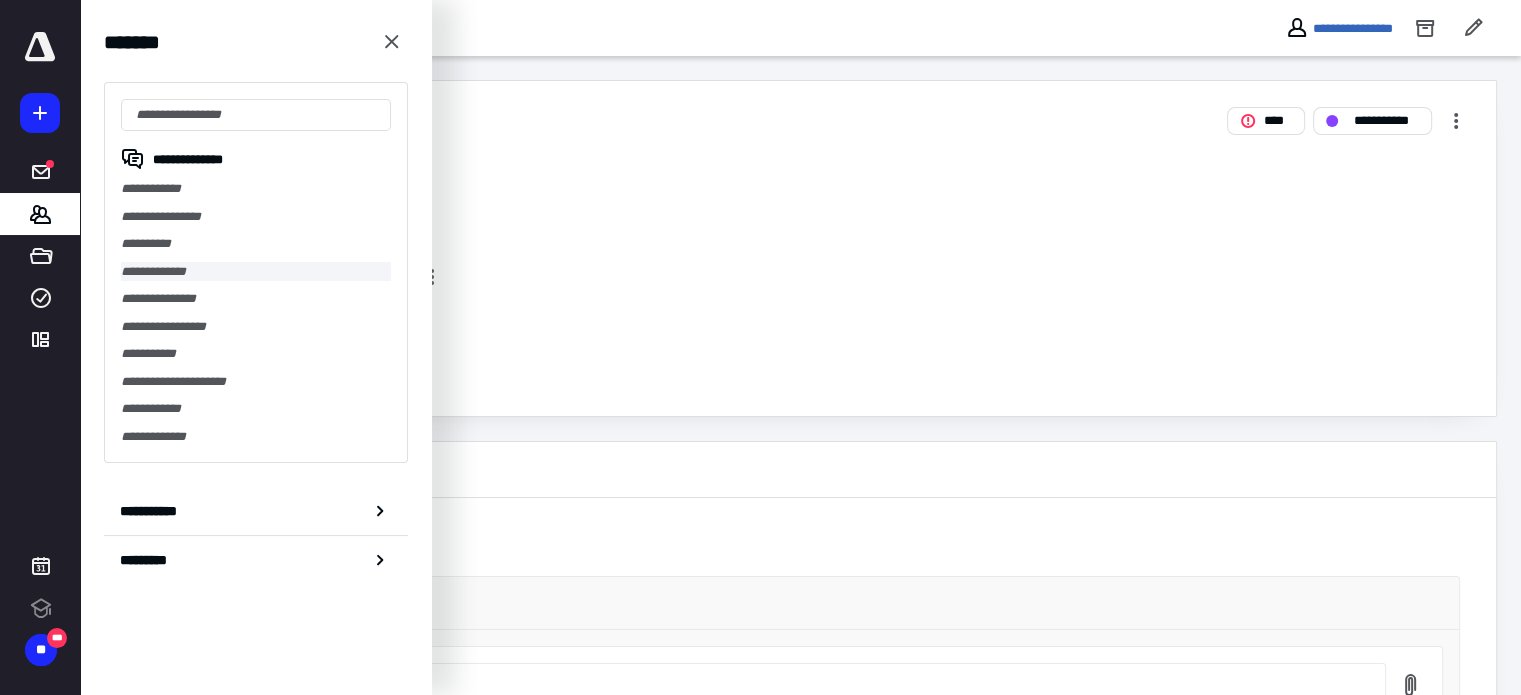 click on "**********" at bounding box center [256, 272] 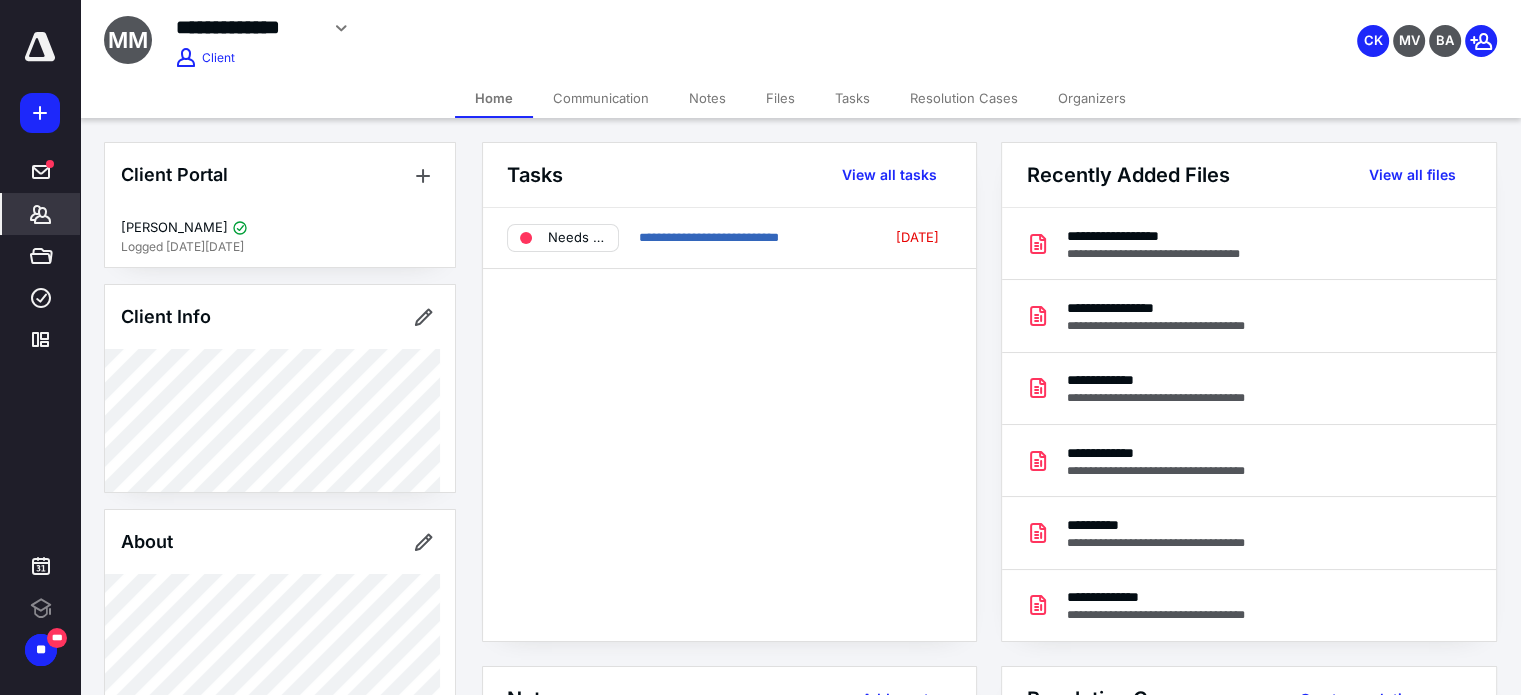 click on "Files" at bounding box center [780, 98] 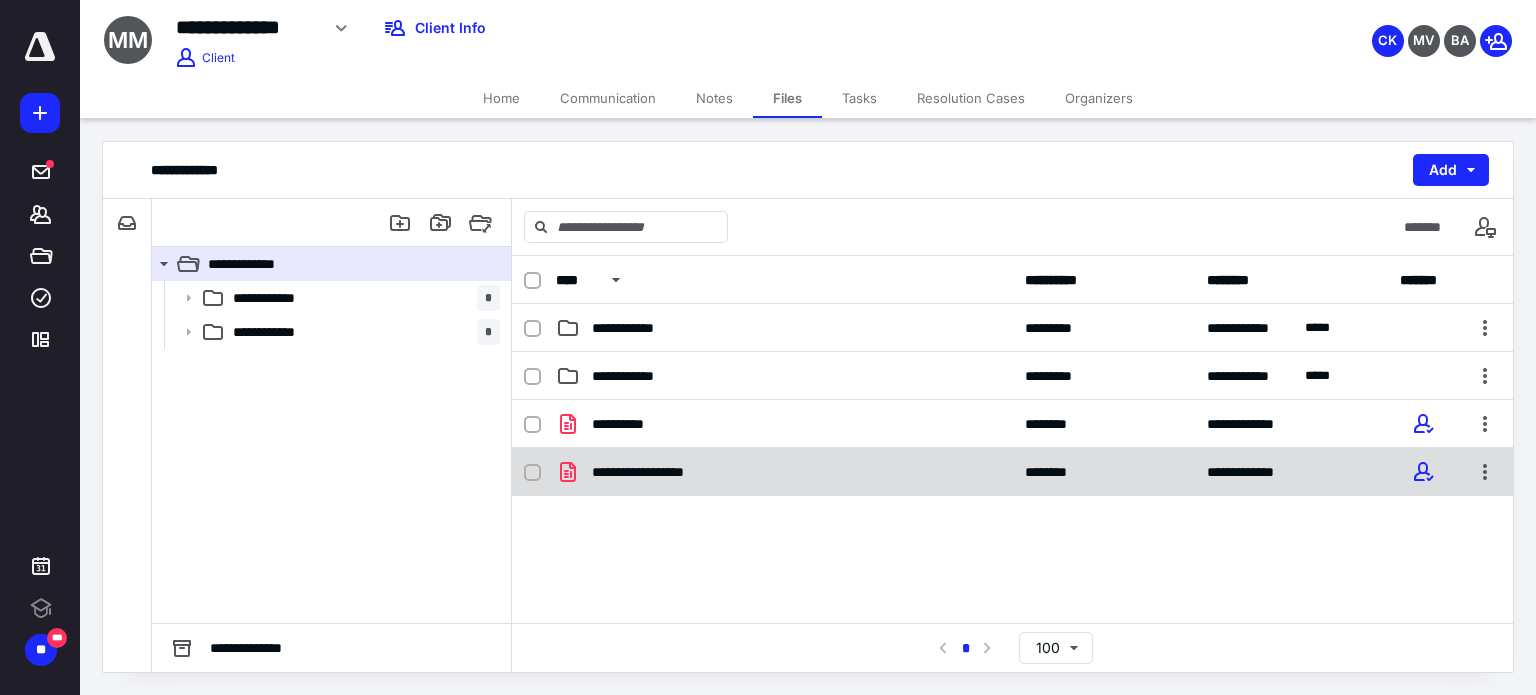 click 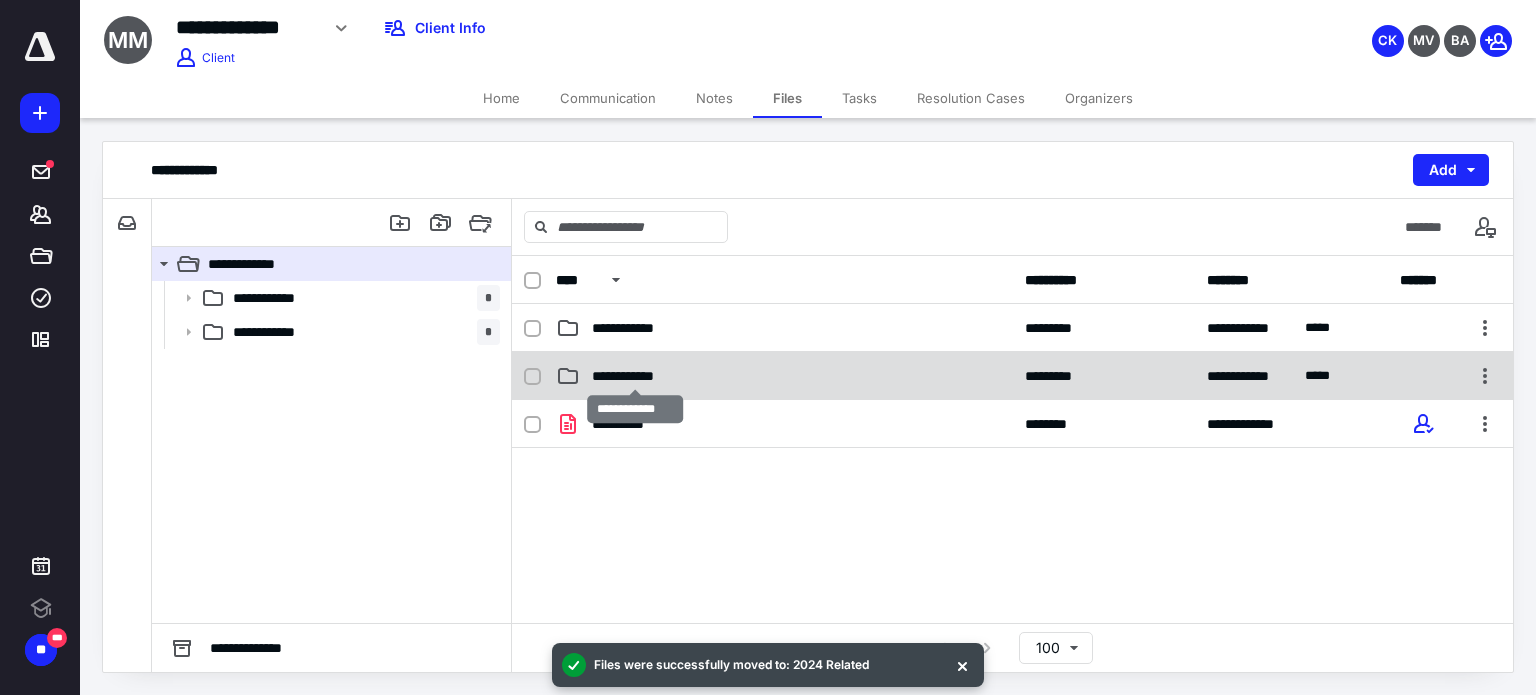 click on "**********" at bounding box center [636, 376] 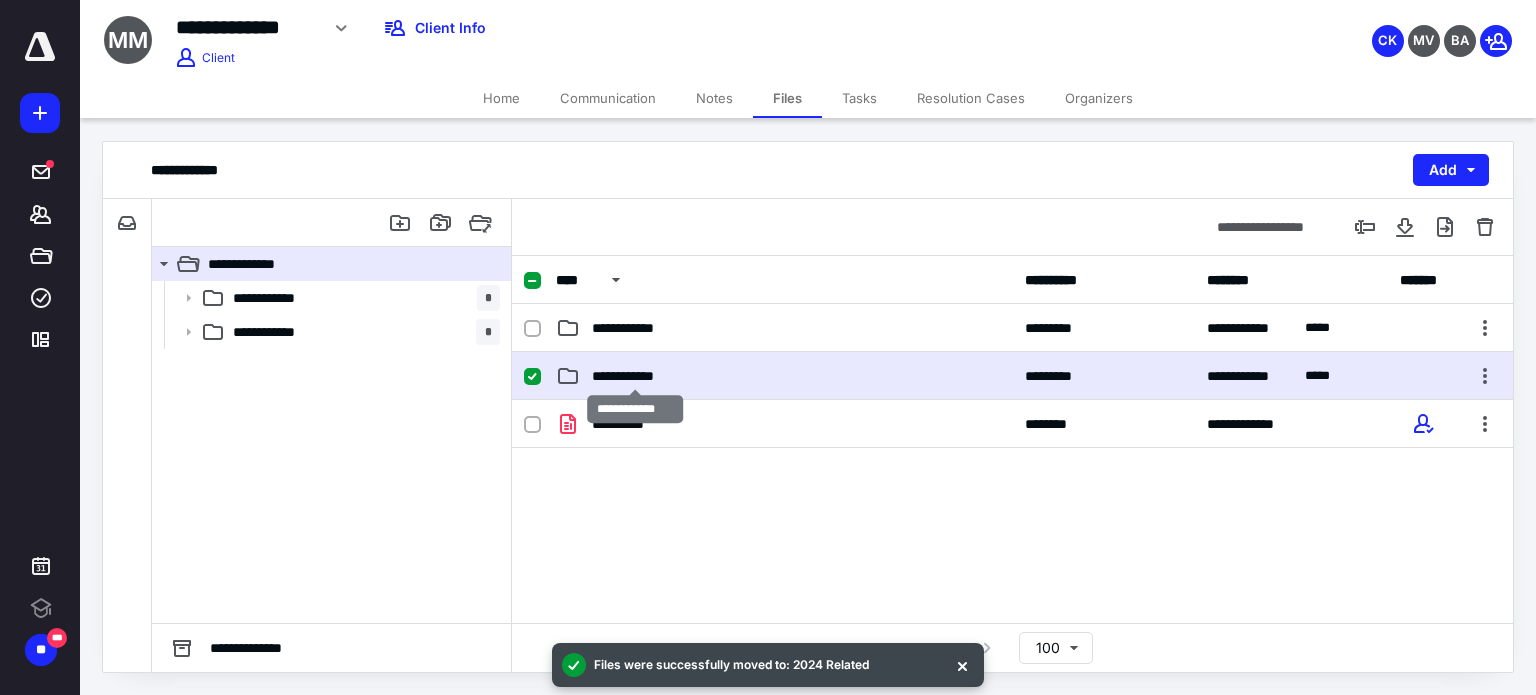 click on "**********" at bounding box center (636, 376) 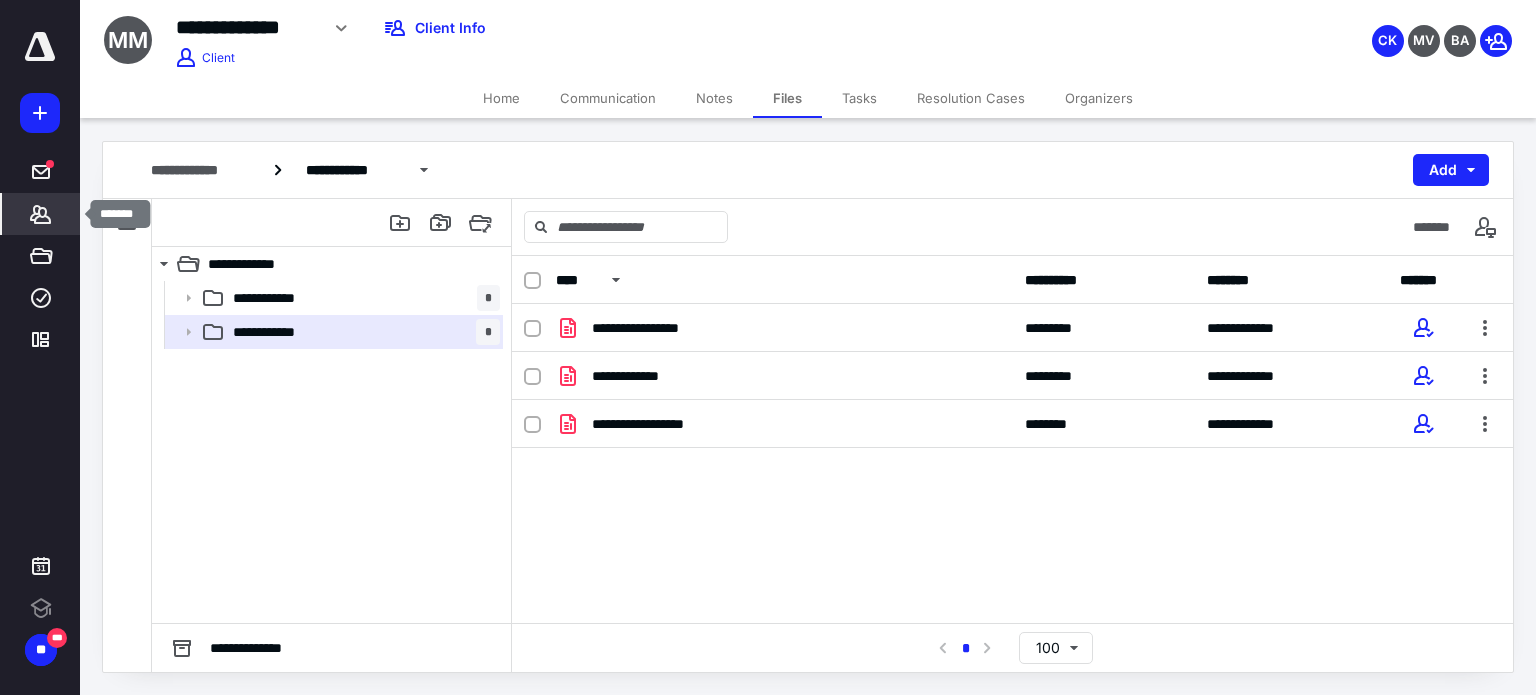 click on "*******" at bounding box center [41, 214] 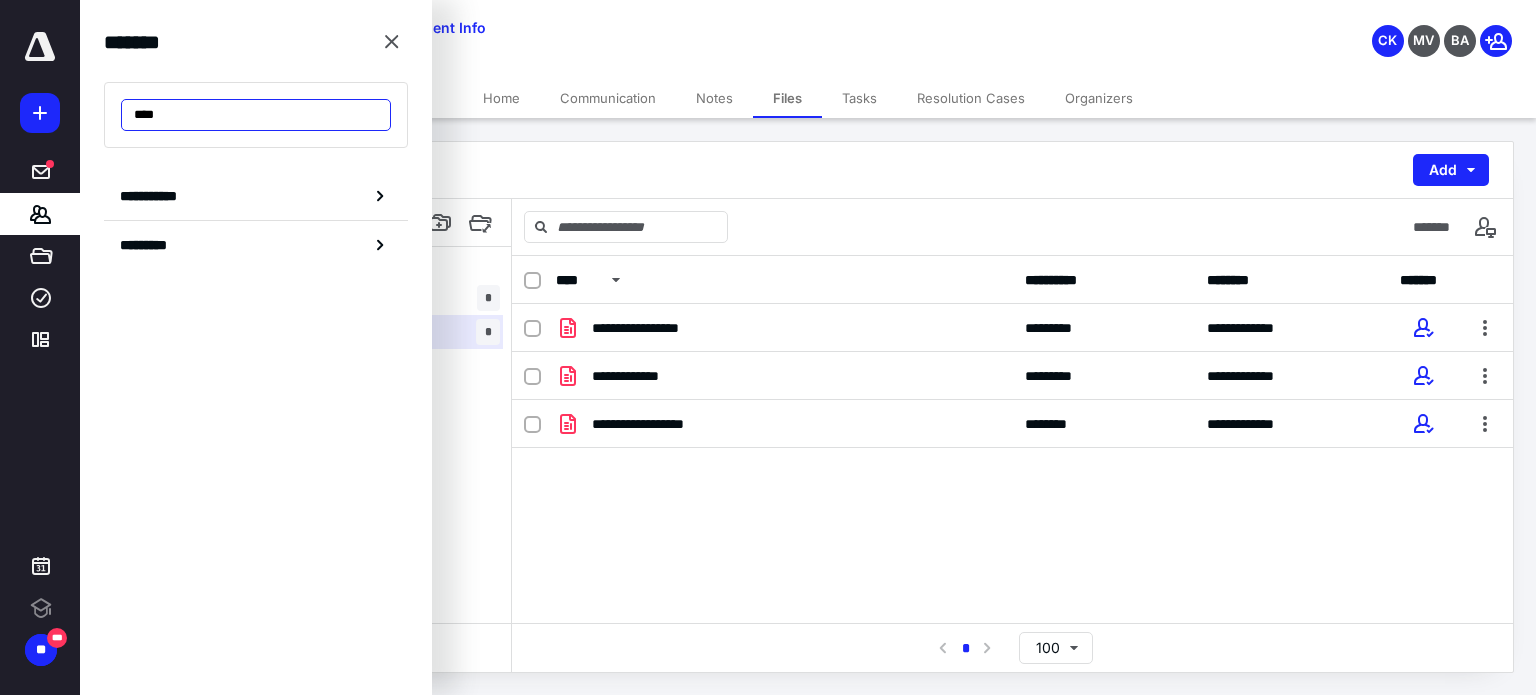 drag, startPoint x: 196, startPoint y: 107, endPoint x: 99, endPoint y: 131, distance: 99.92497 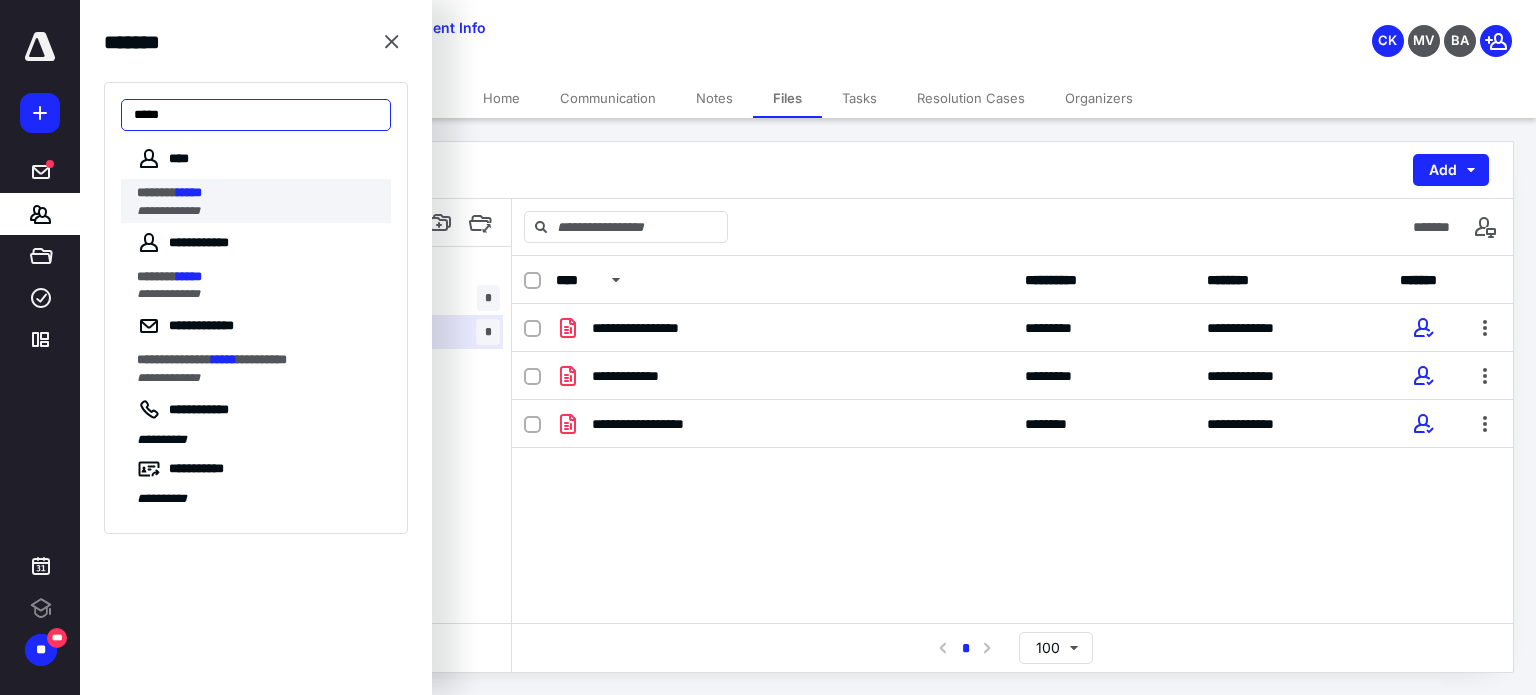 type on "*****" 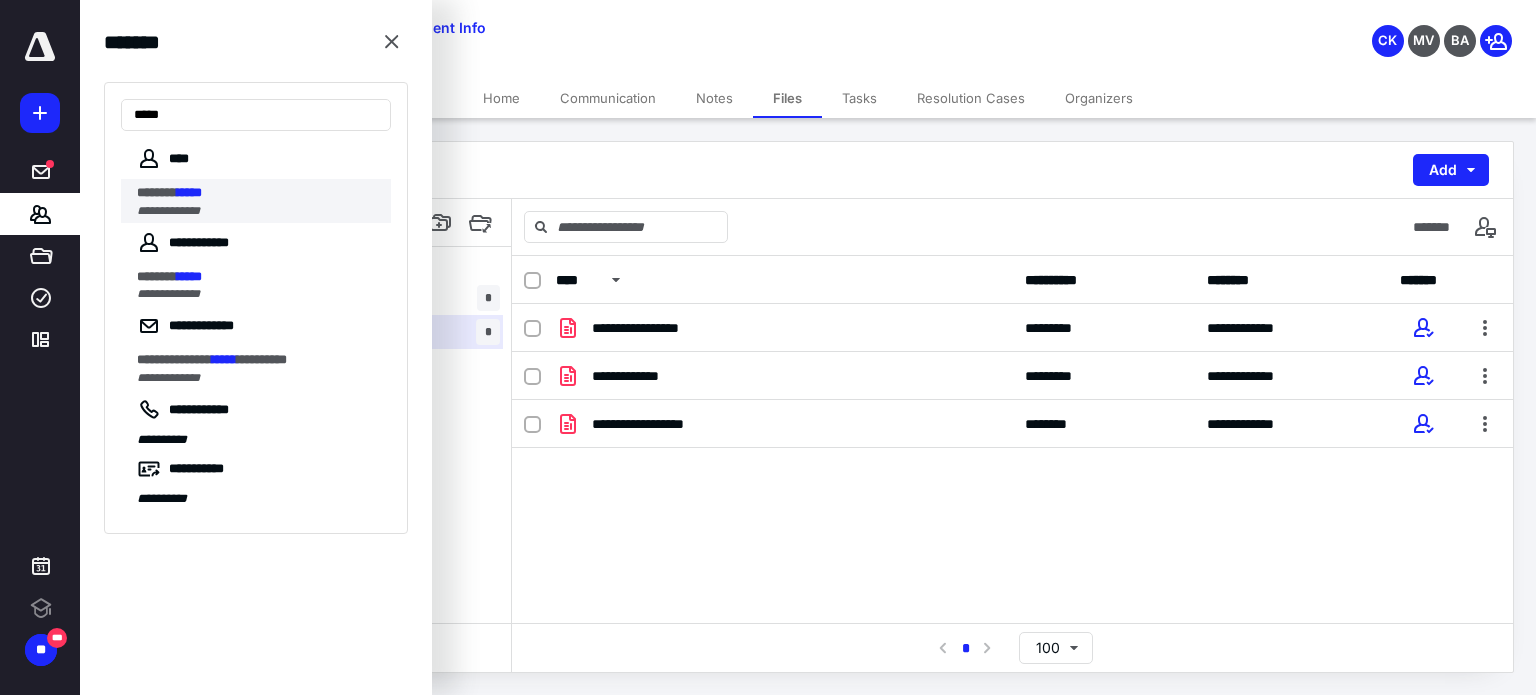 click on "*******" at bounding box center [157, 192] 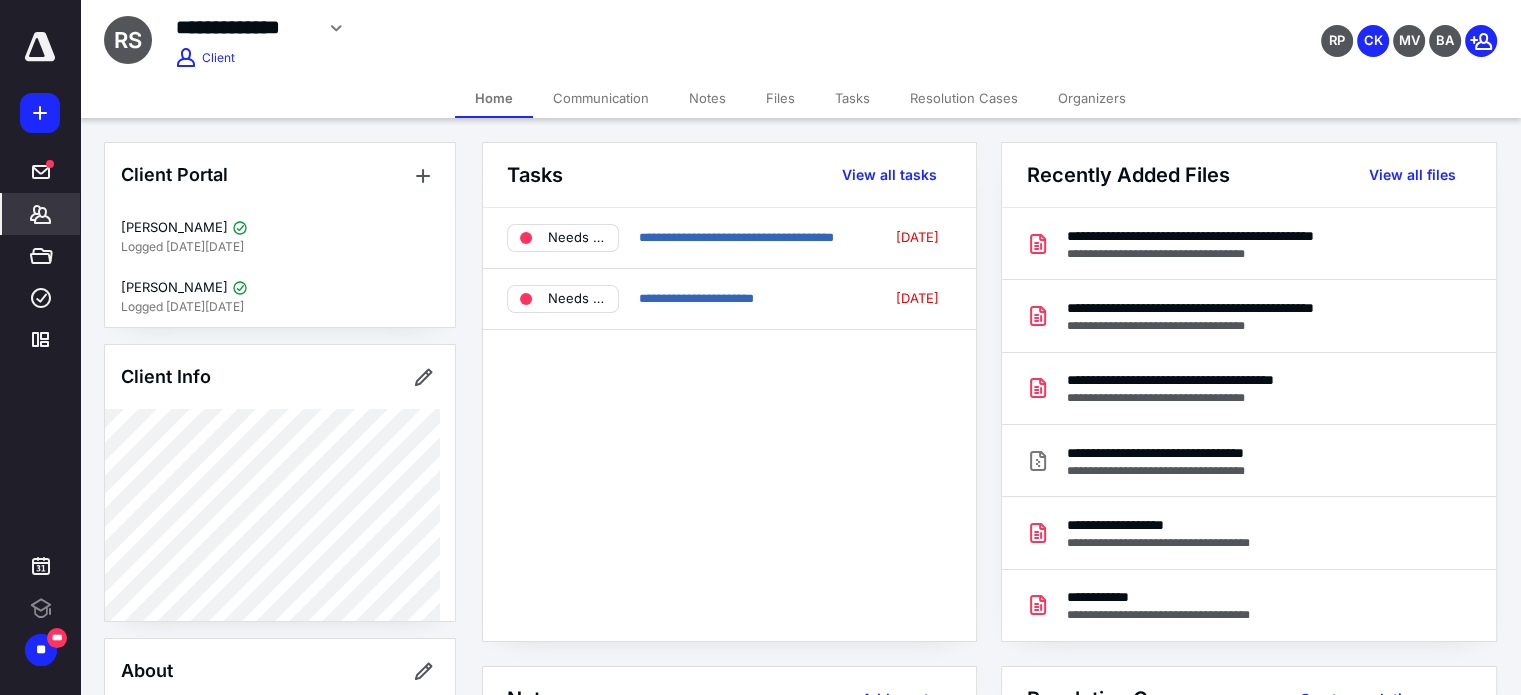 click on "Files" at bounding box center [780, 98] 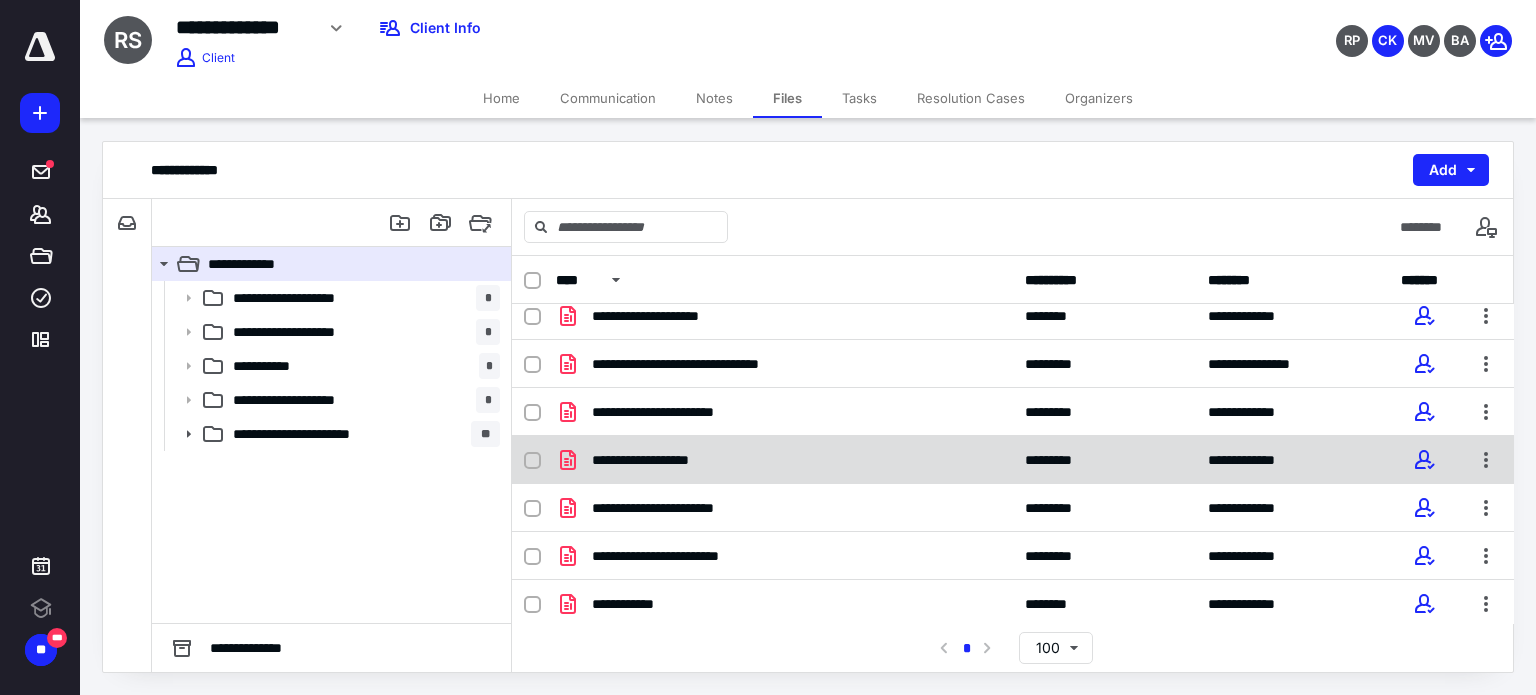 scroll, scrollTop: 0, scrollLeft: 0, axis: both 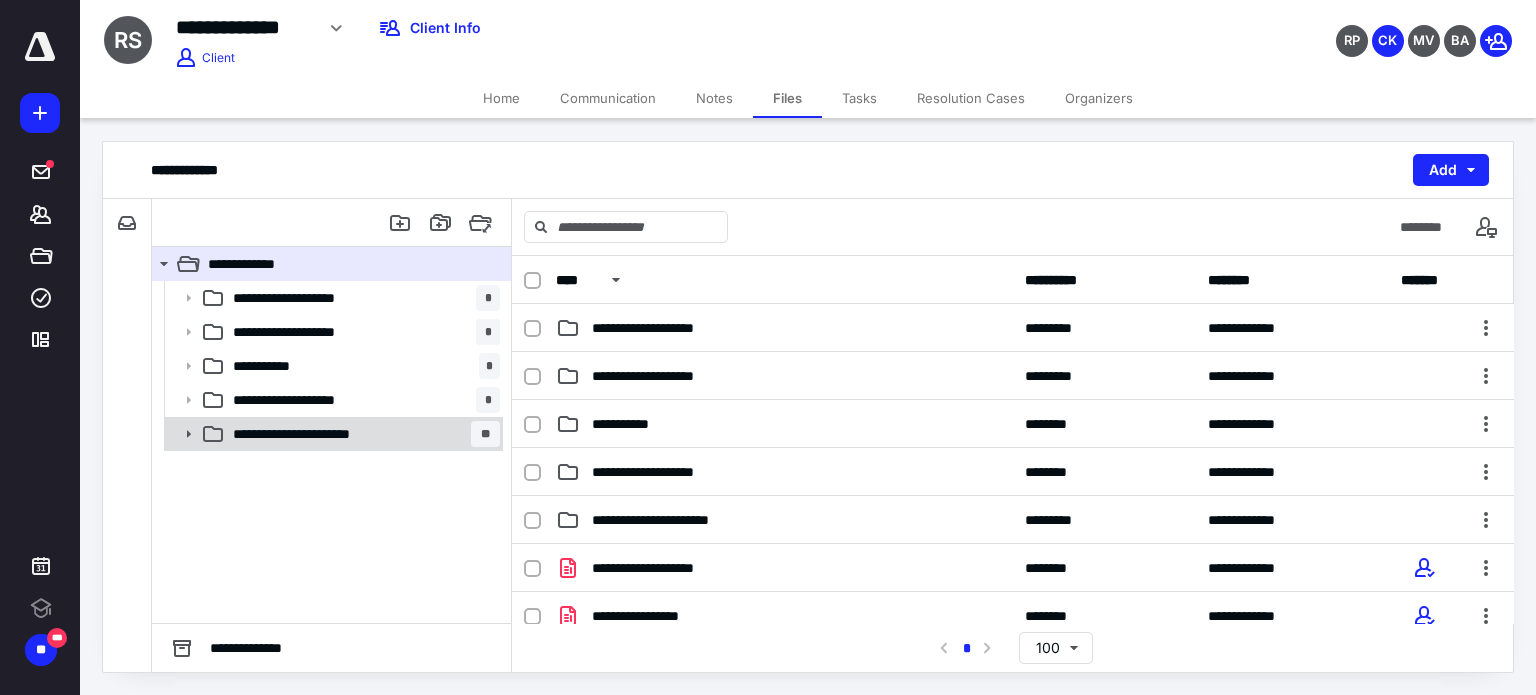 click on "**********" at bounding box center (362, 434) 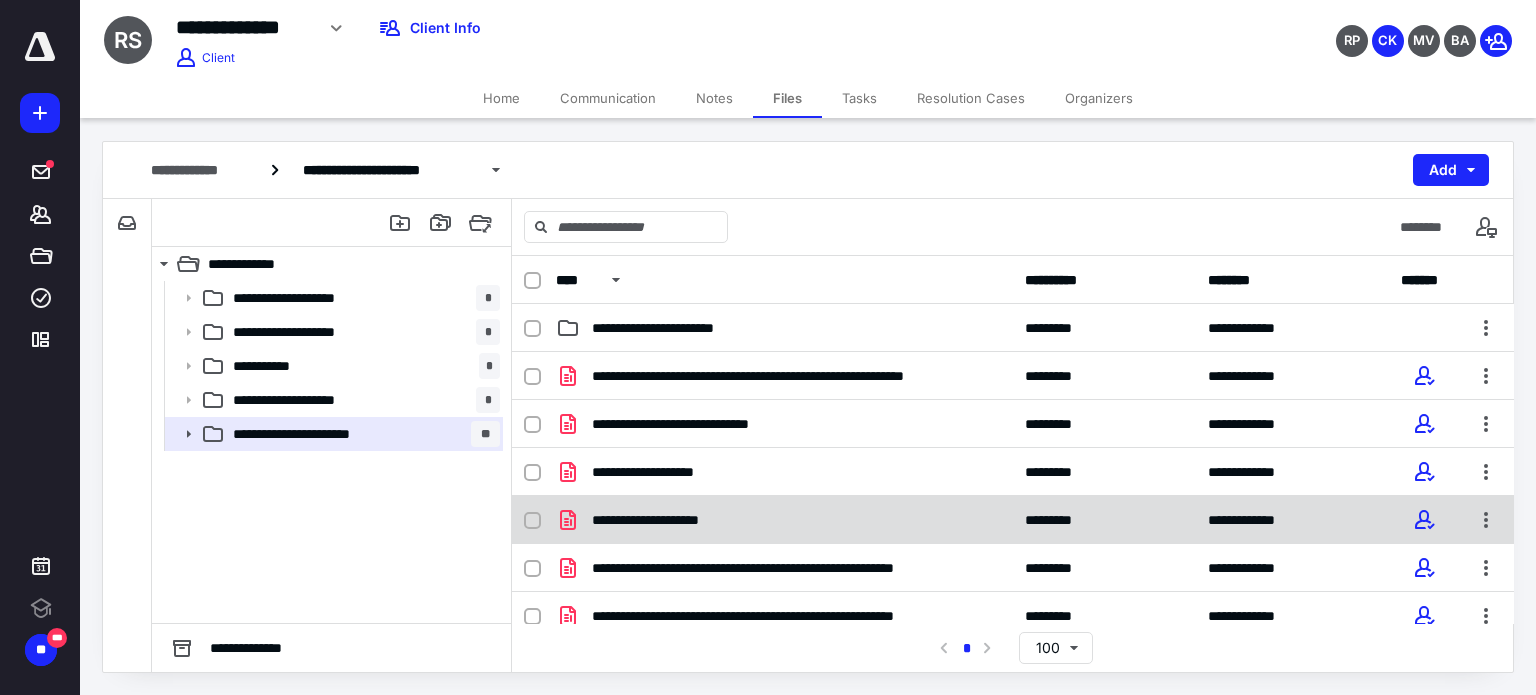 scroll, scrollTop: 396, scrollLeft: 0, axis: vertical 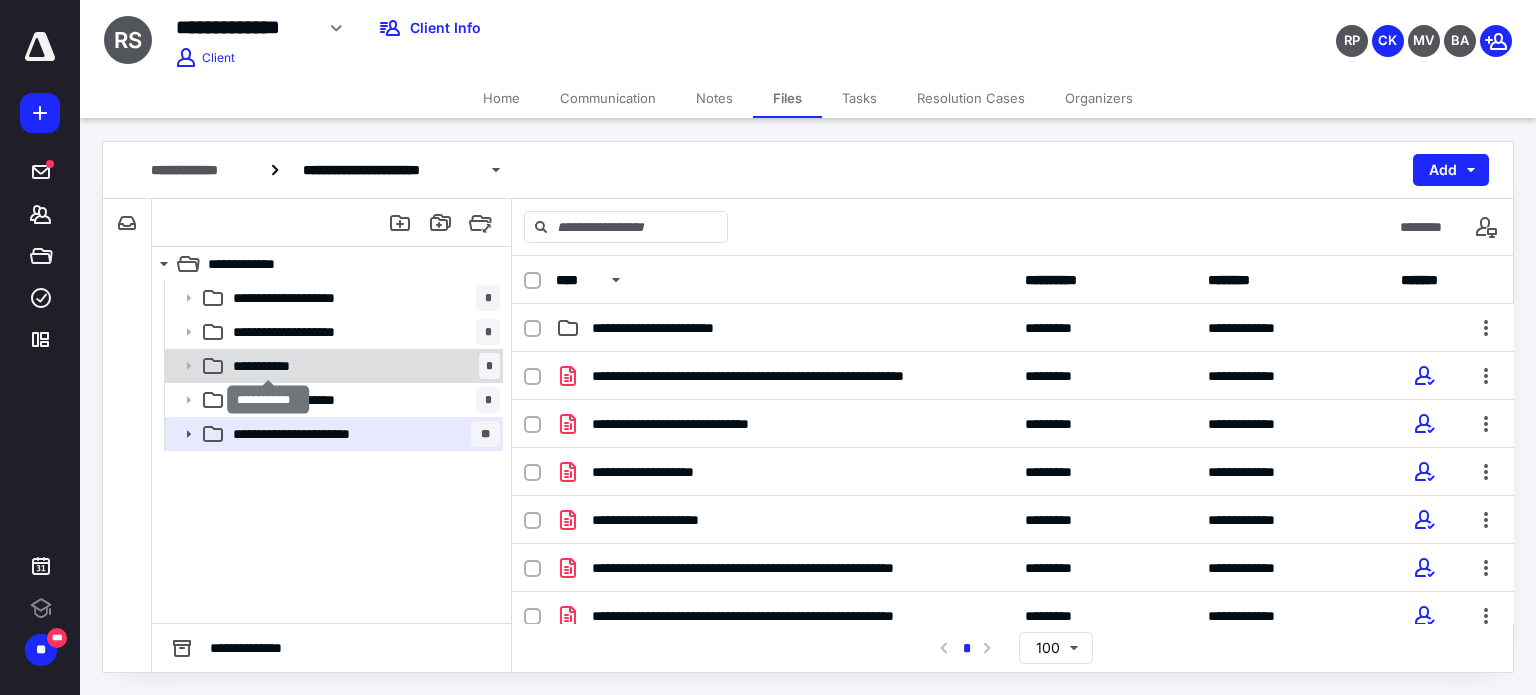click on "**********" at bounding box center (269, 366) 